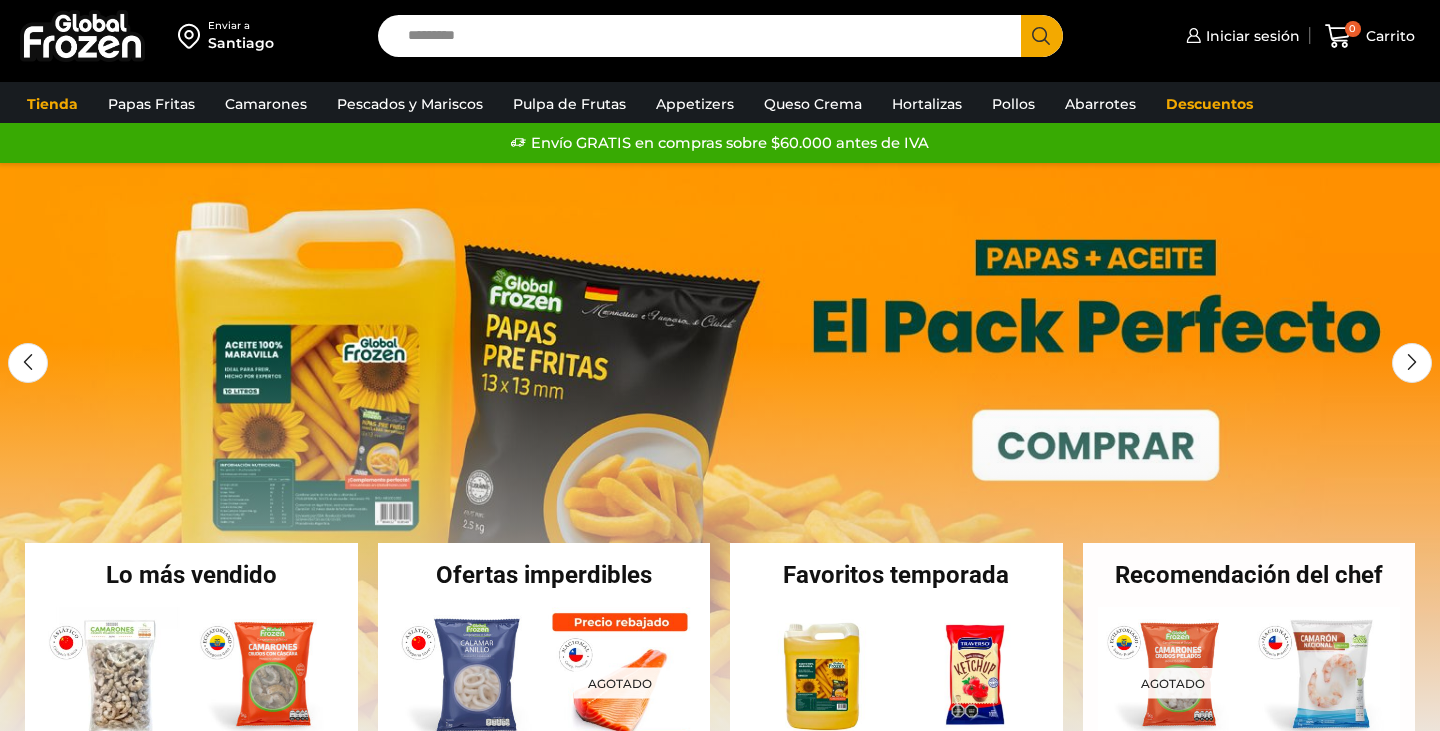 scroll, scrollTop: 0, scrollLeft: 0, axis: both 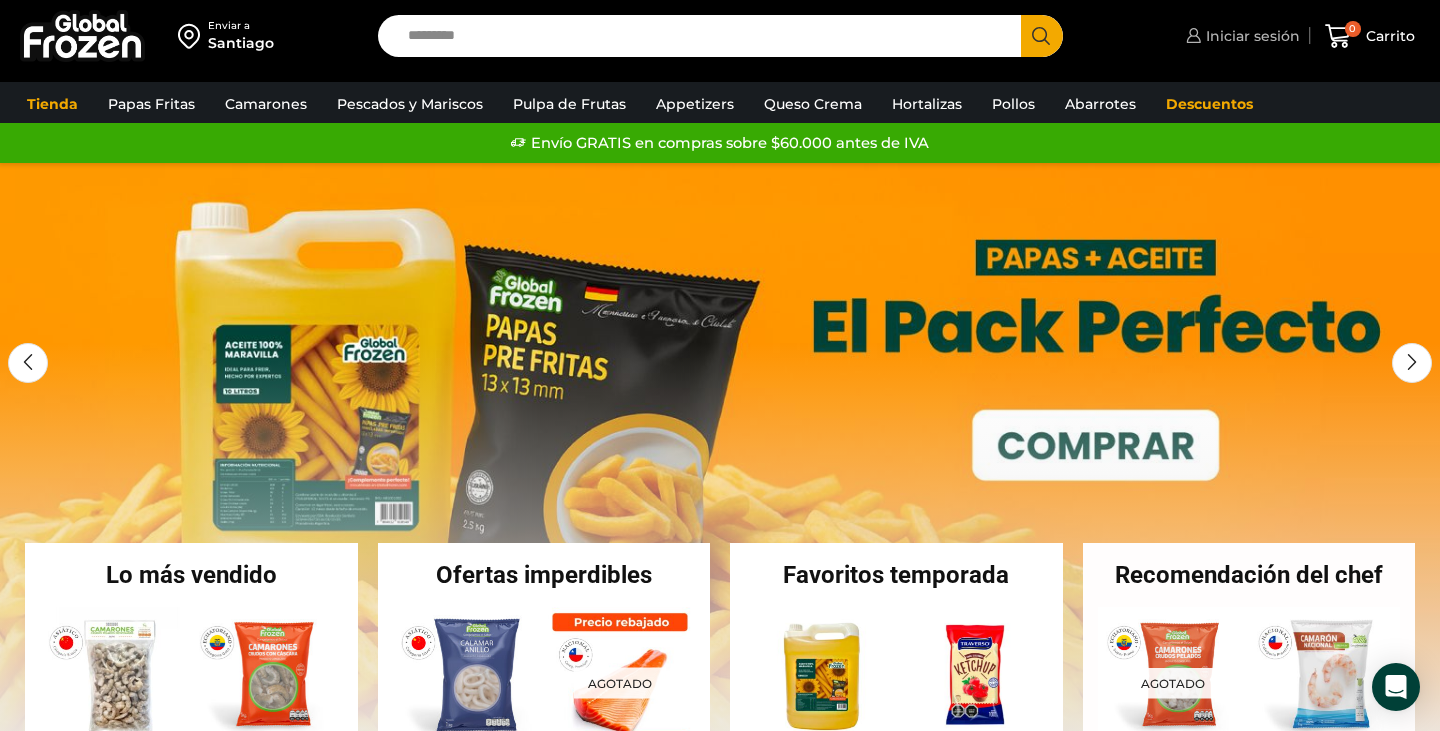 click on "Iniciar sesión" at bounding box center (1250, 36) 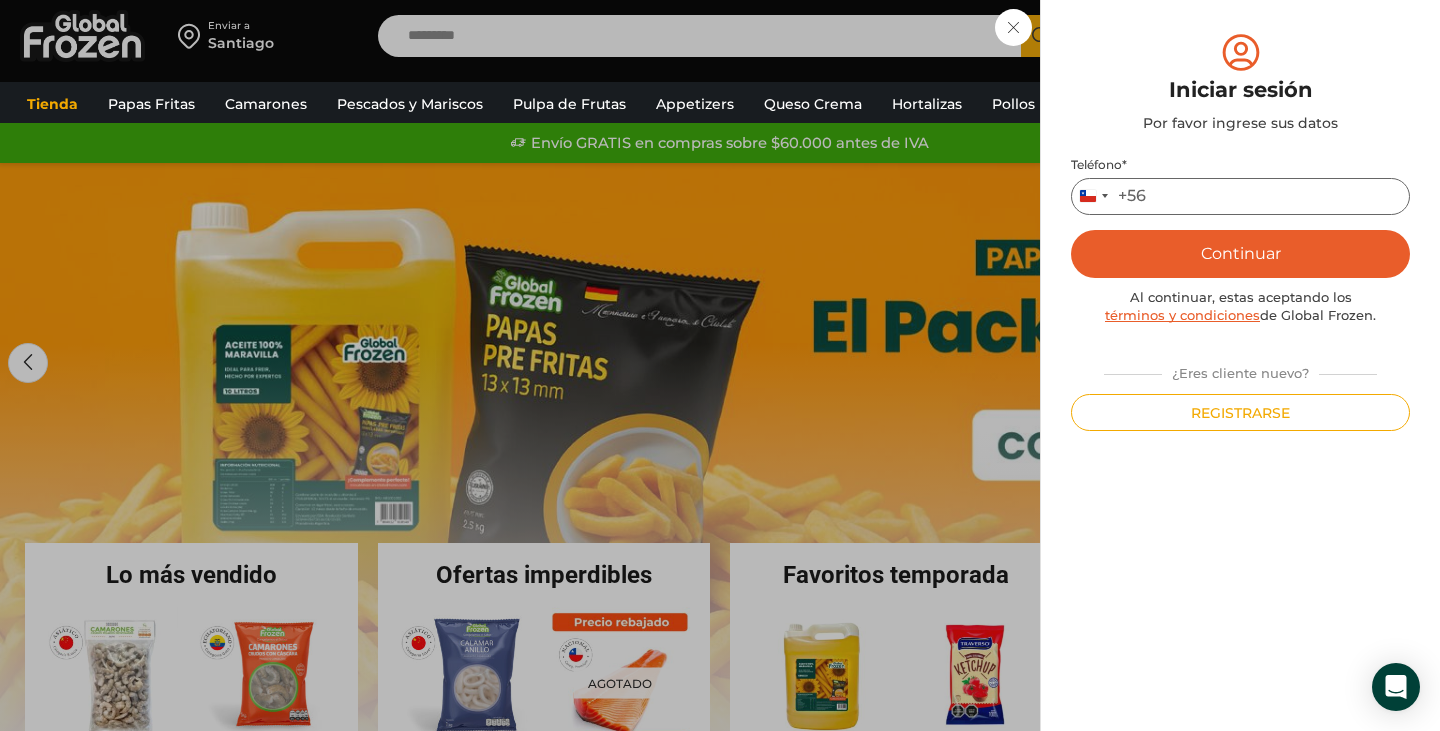 click on "Teléfono
*" at bounding box center [1240, 196] 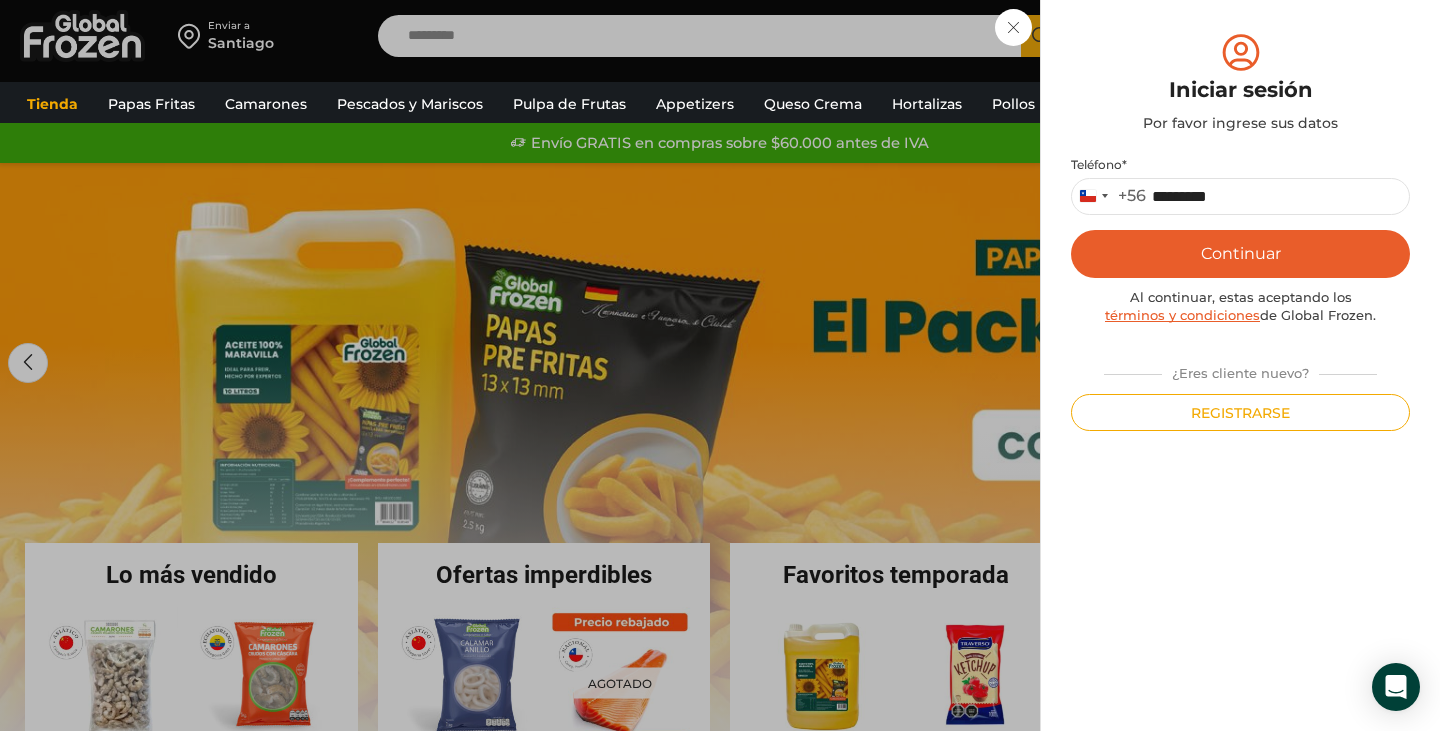 click on "Continuar" at bounding box center [1240, 254] 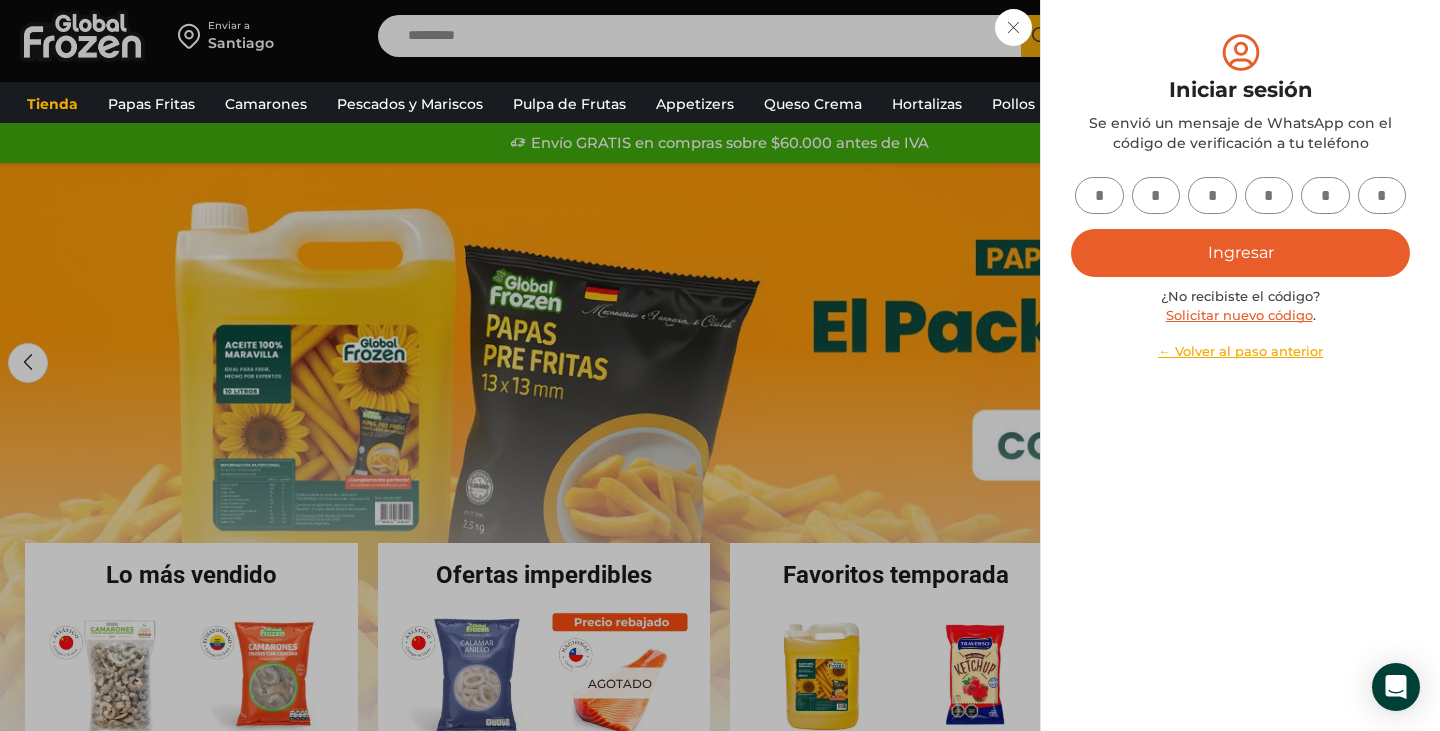 click at bounding box center (1240, 195) 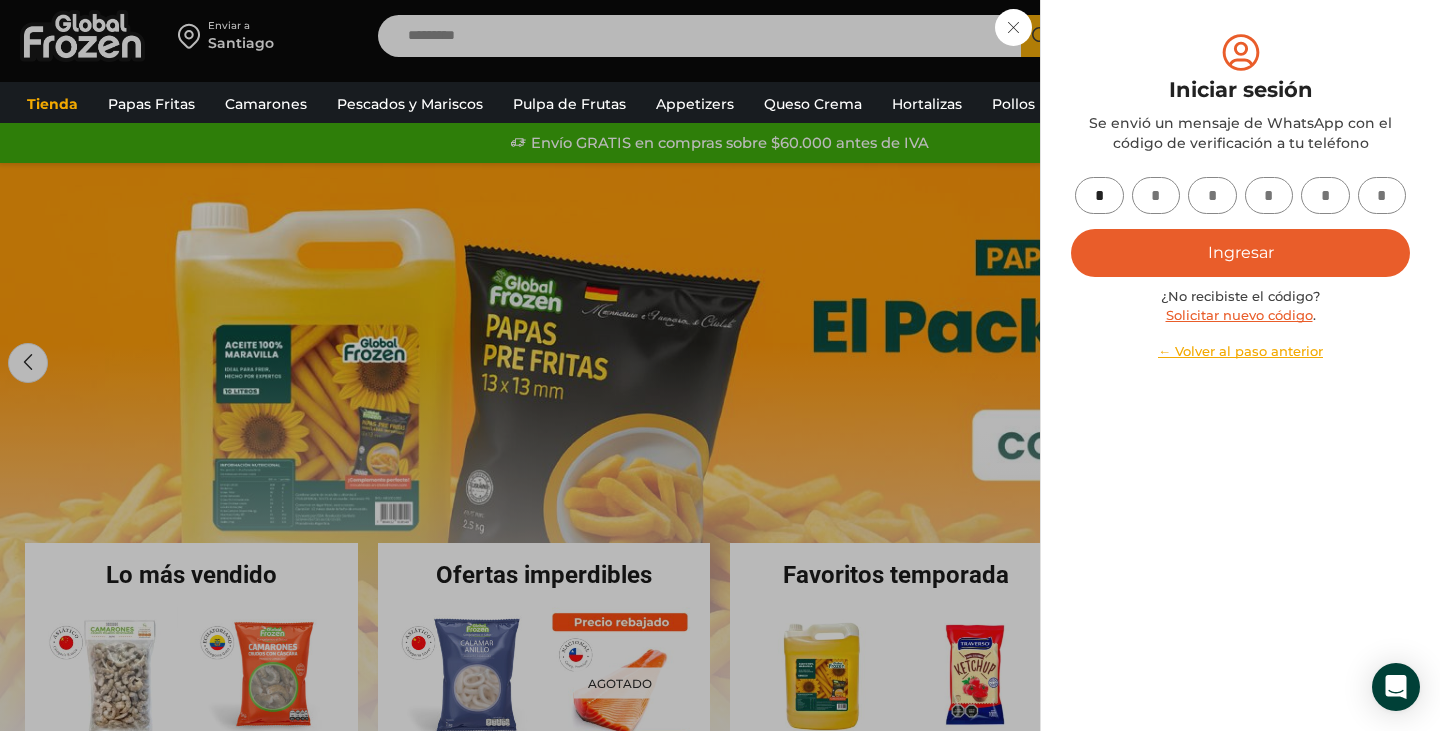 type on "*" 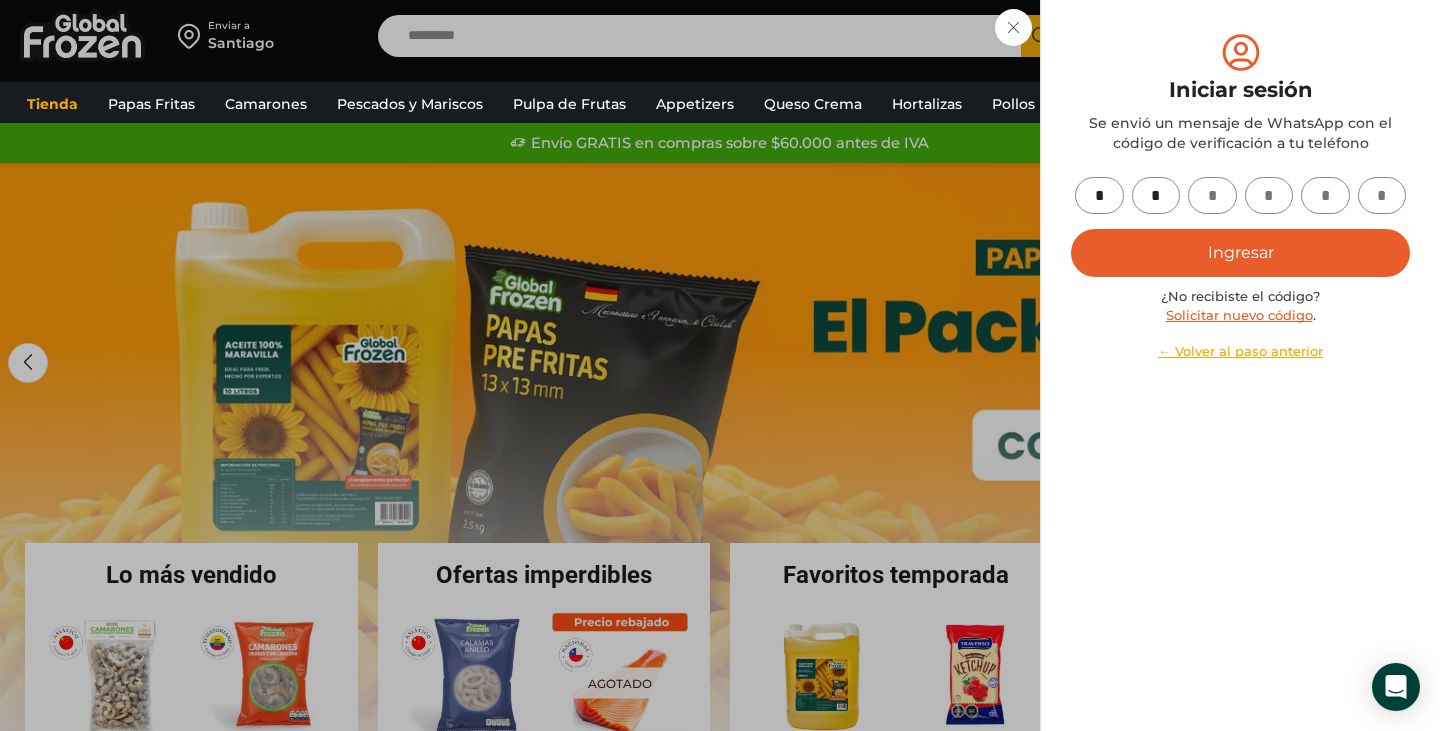 type on "*" 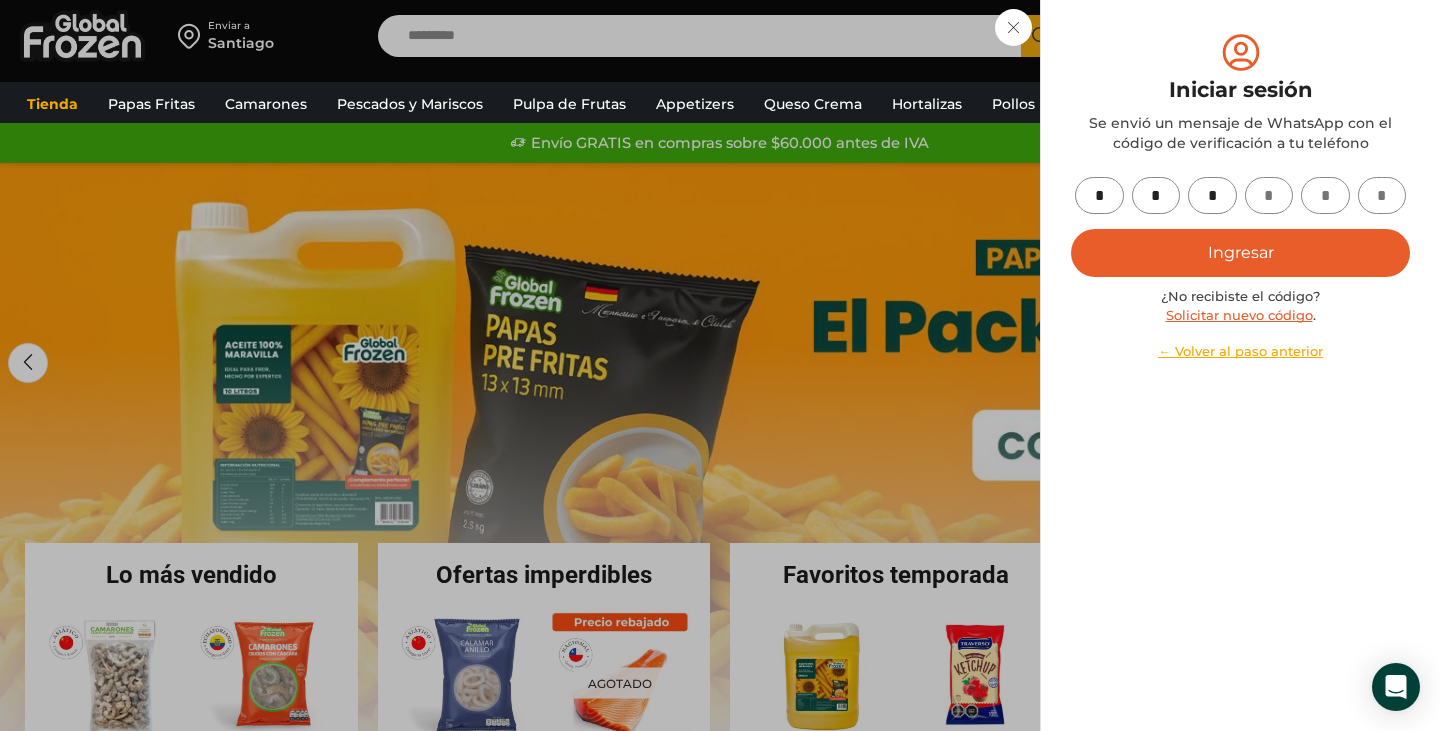 type on "*" 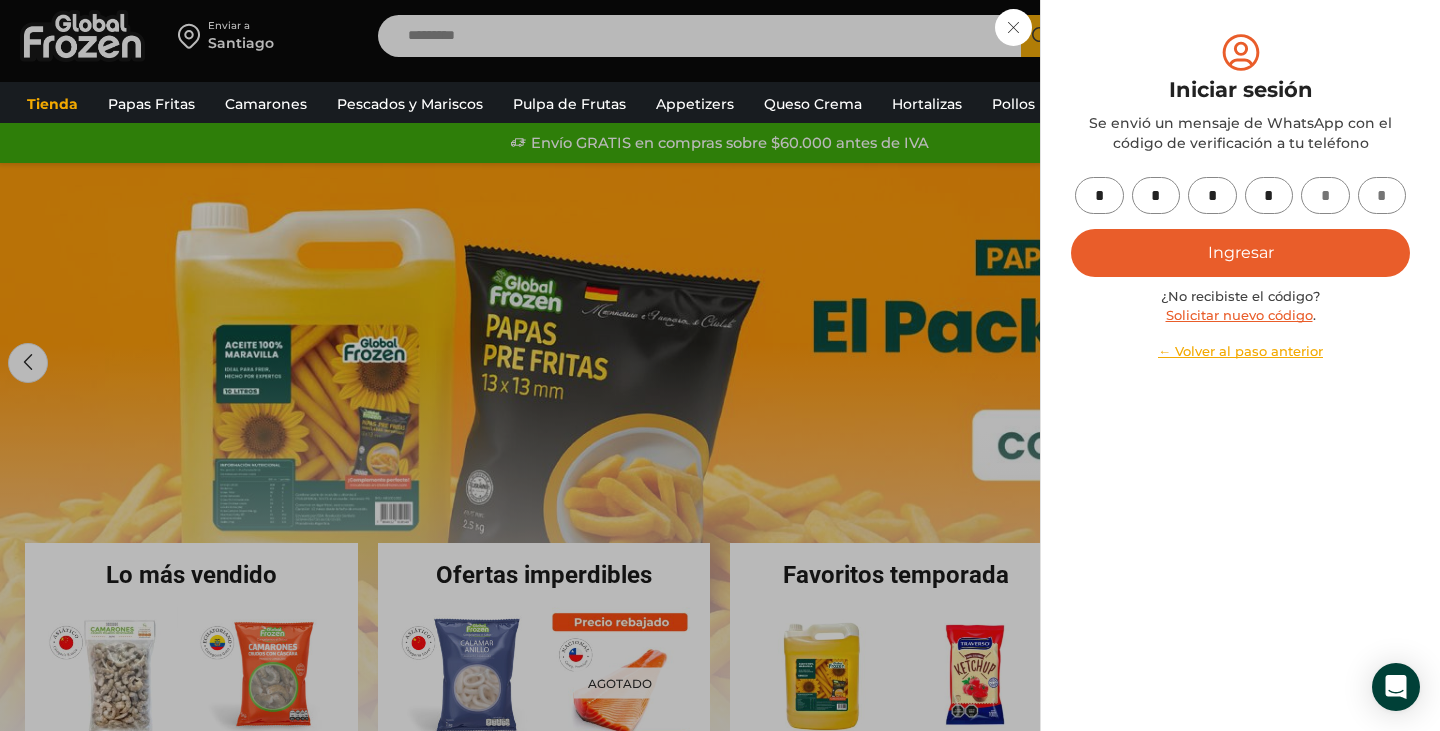 type on "*" 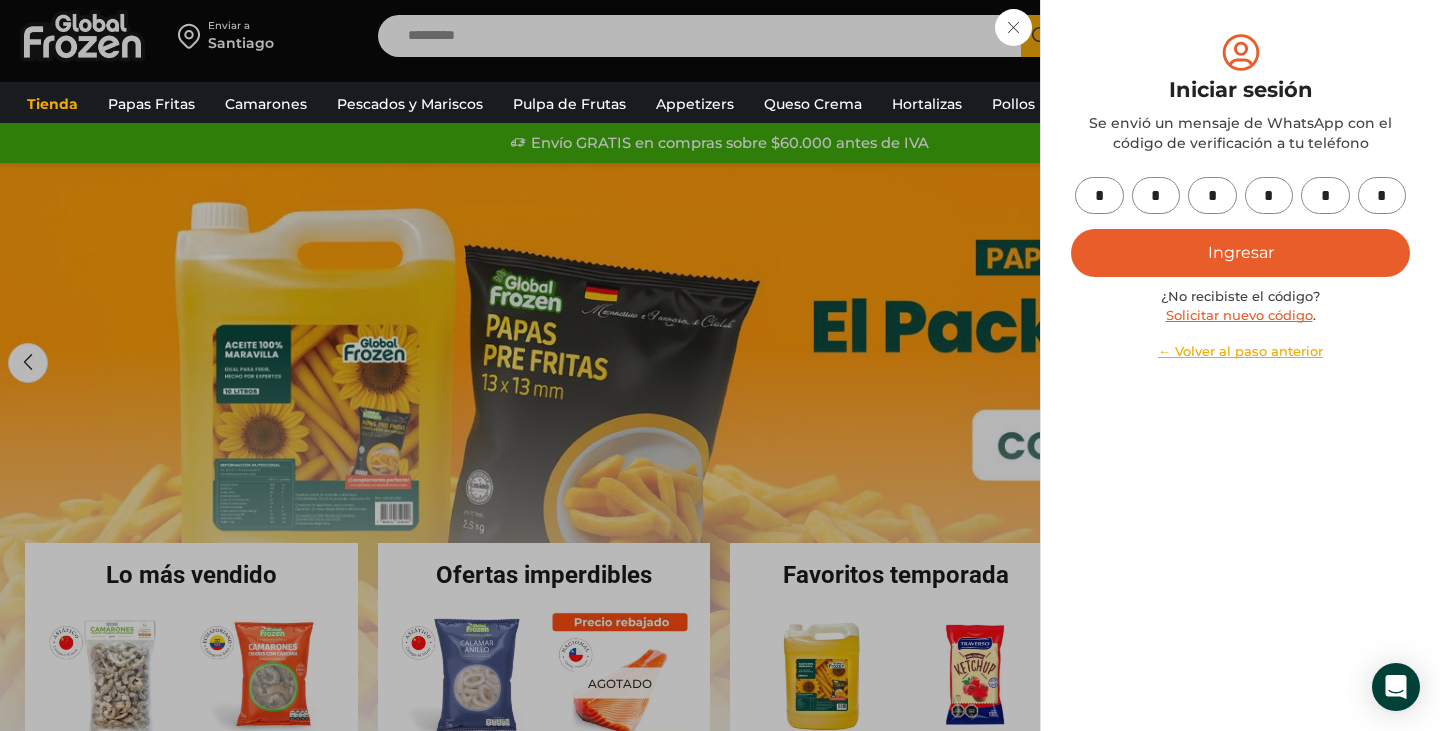 type on "*" 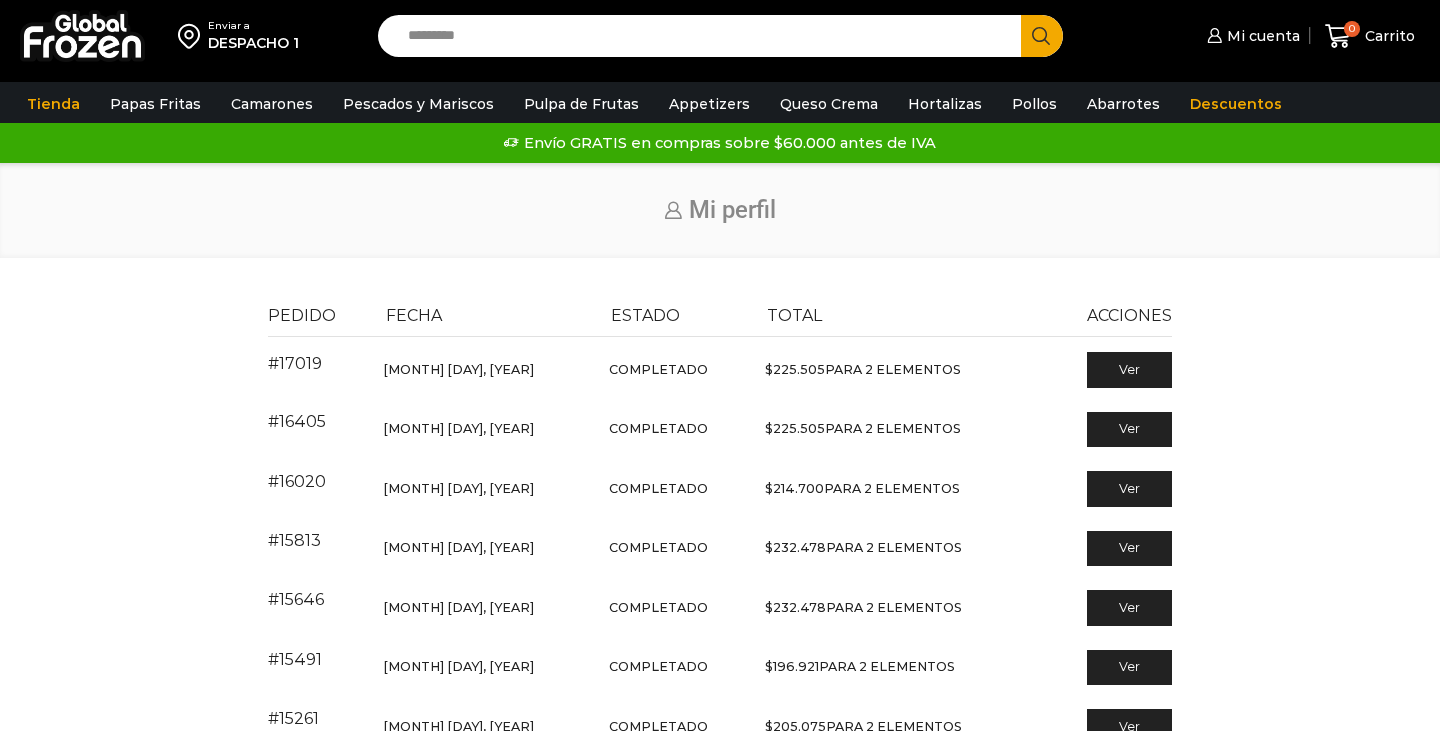 scroll, scrollTop: 0, scrollLeft: 0, axis: both 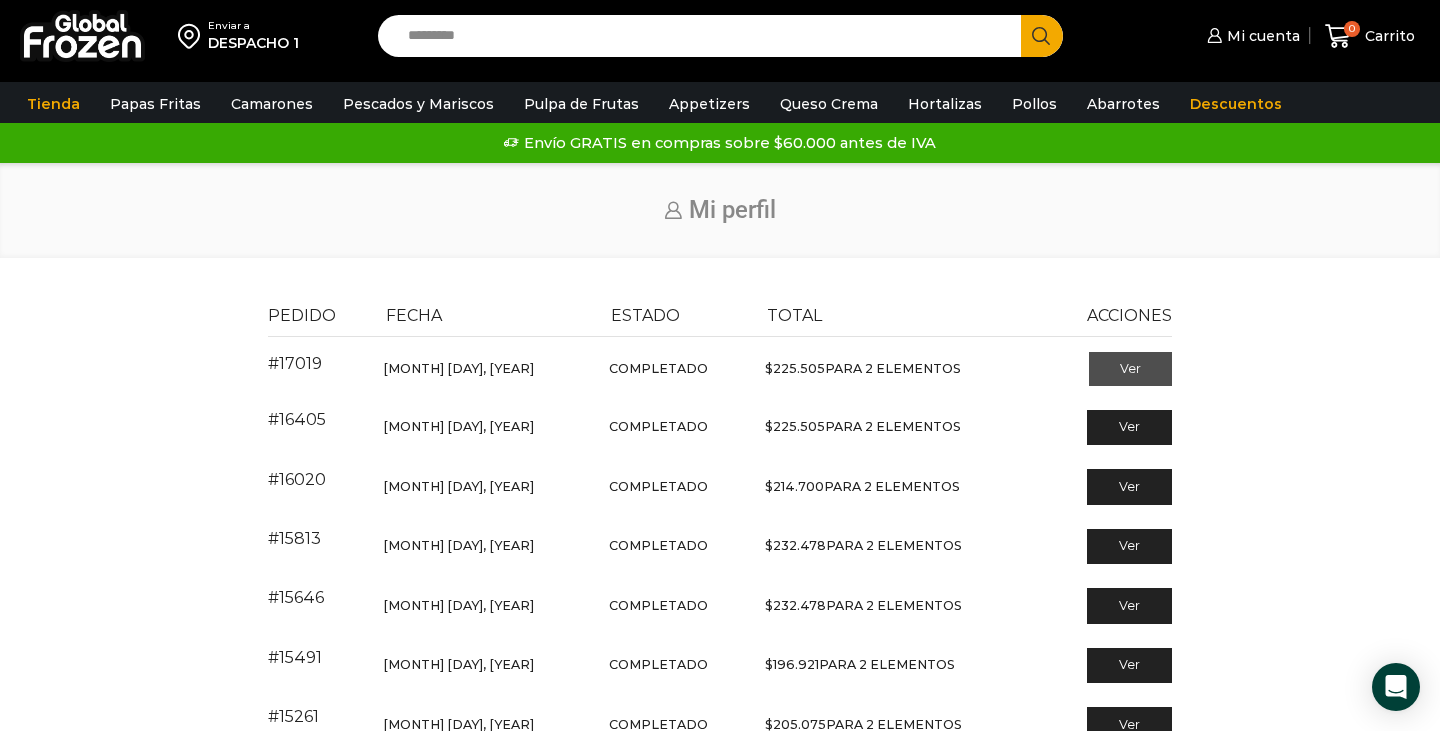 click on "Ver" at bounding box center (1130, 369) 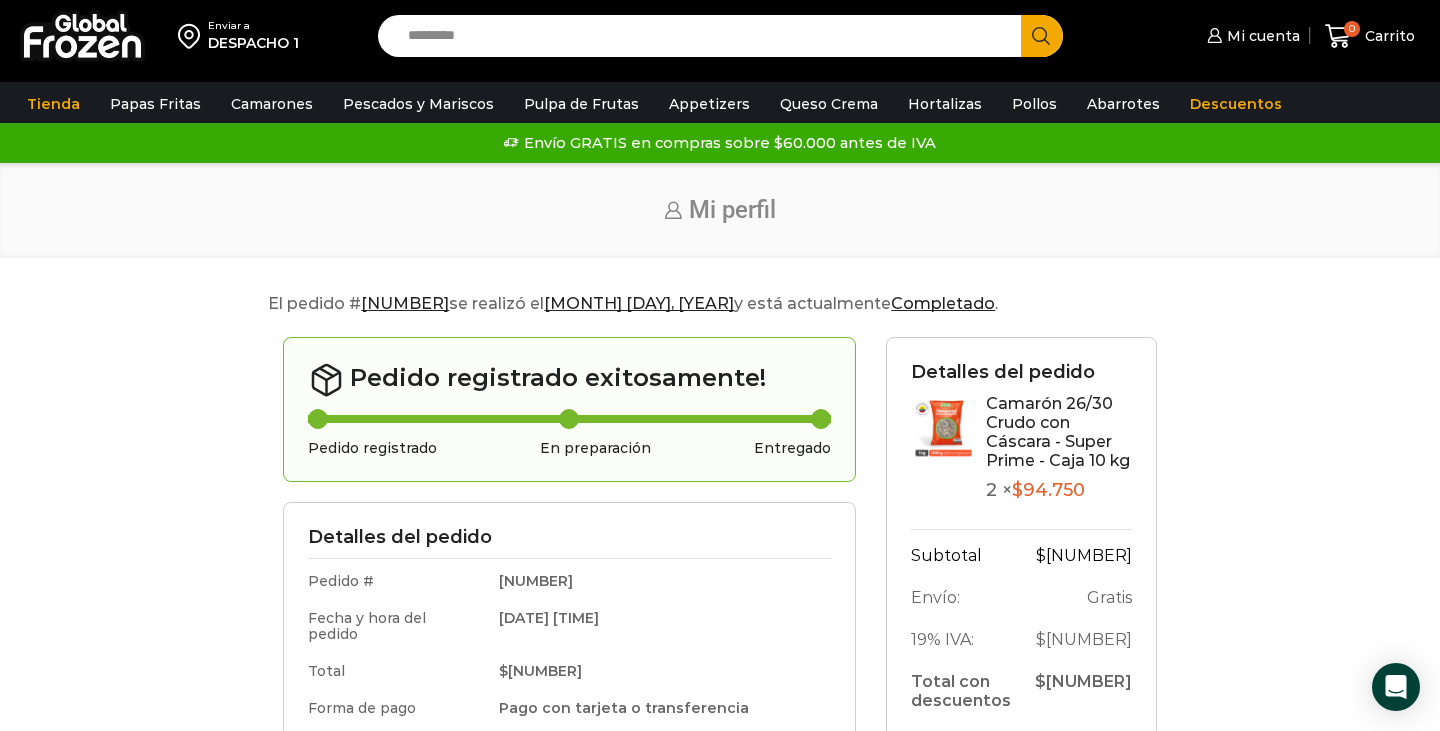 scroll, scrollTop: 0, scrollLeft: 0, axis: both 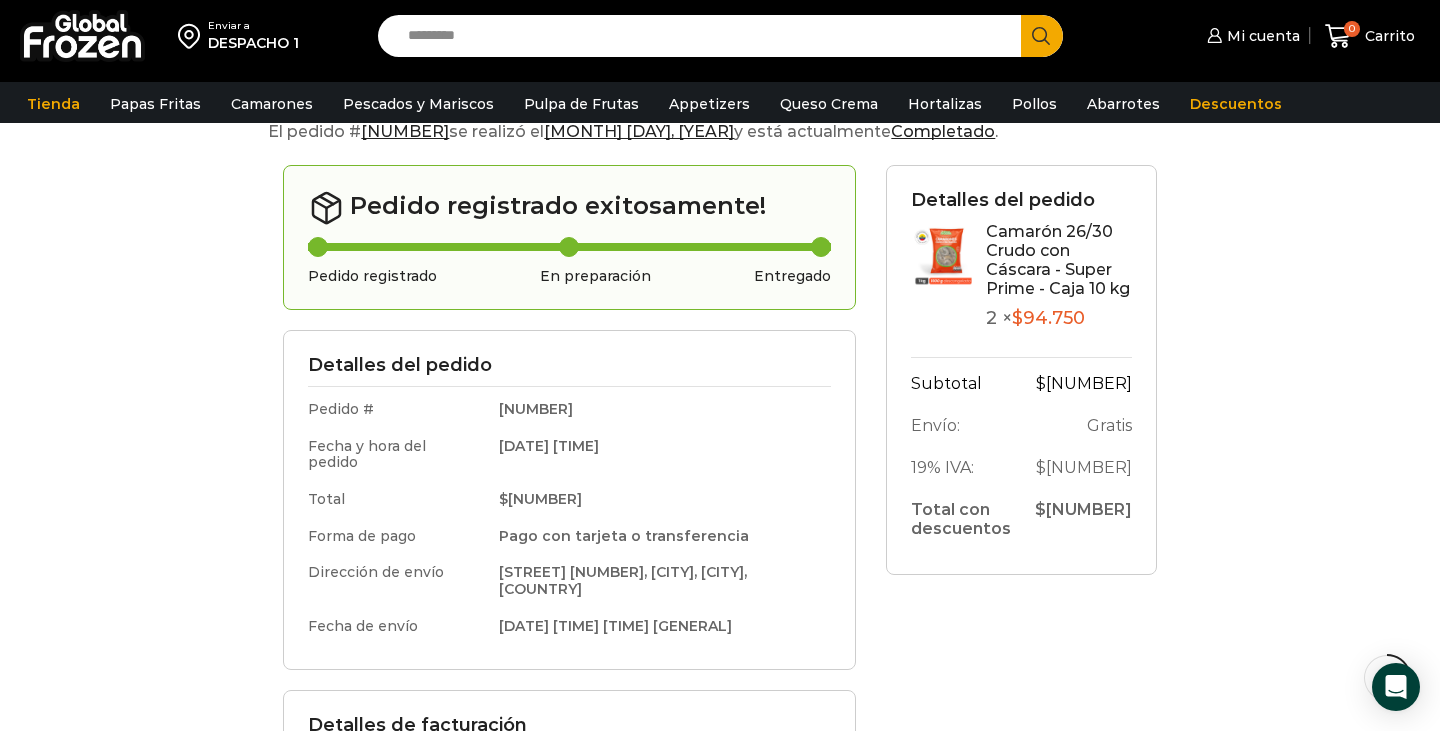 click at bounding box center [943, 254] 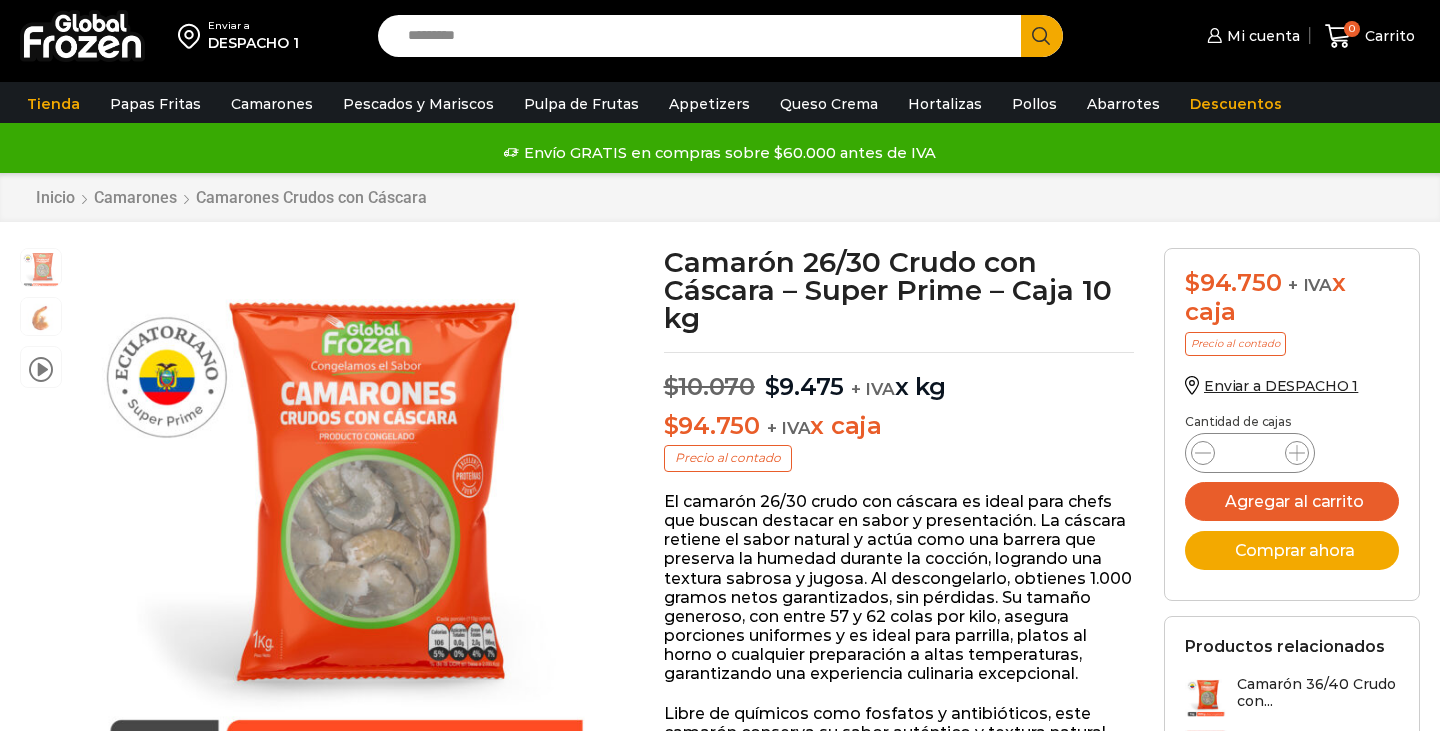 scroll, scrollTop: 1, scrollLeft: 0, axis: vertical 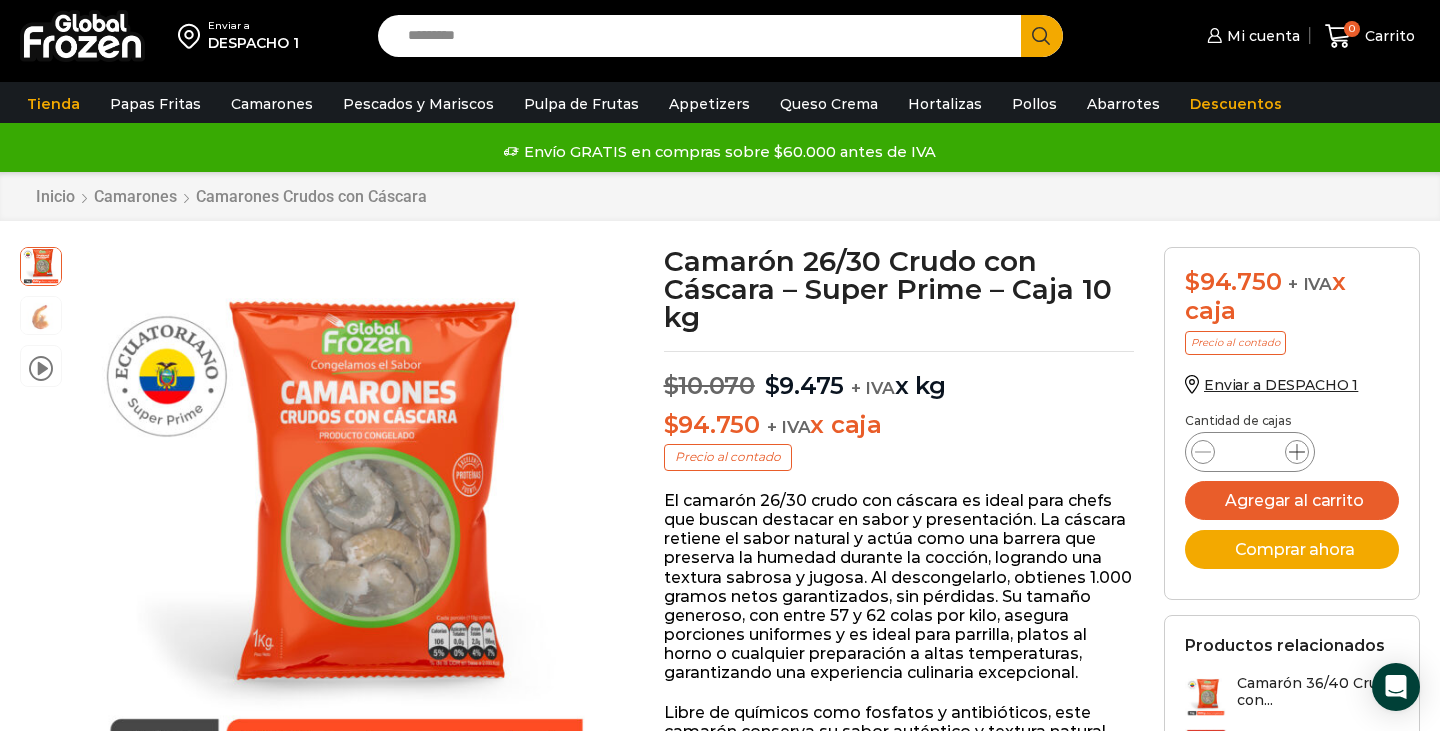 click 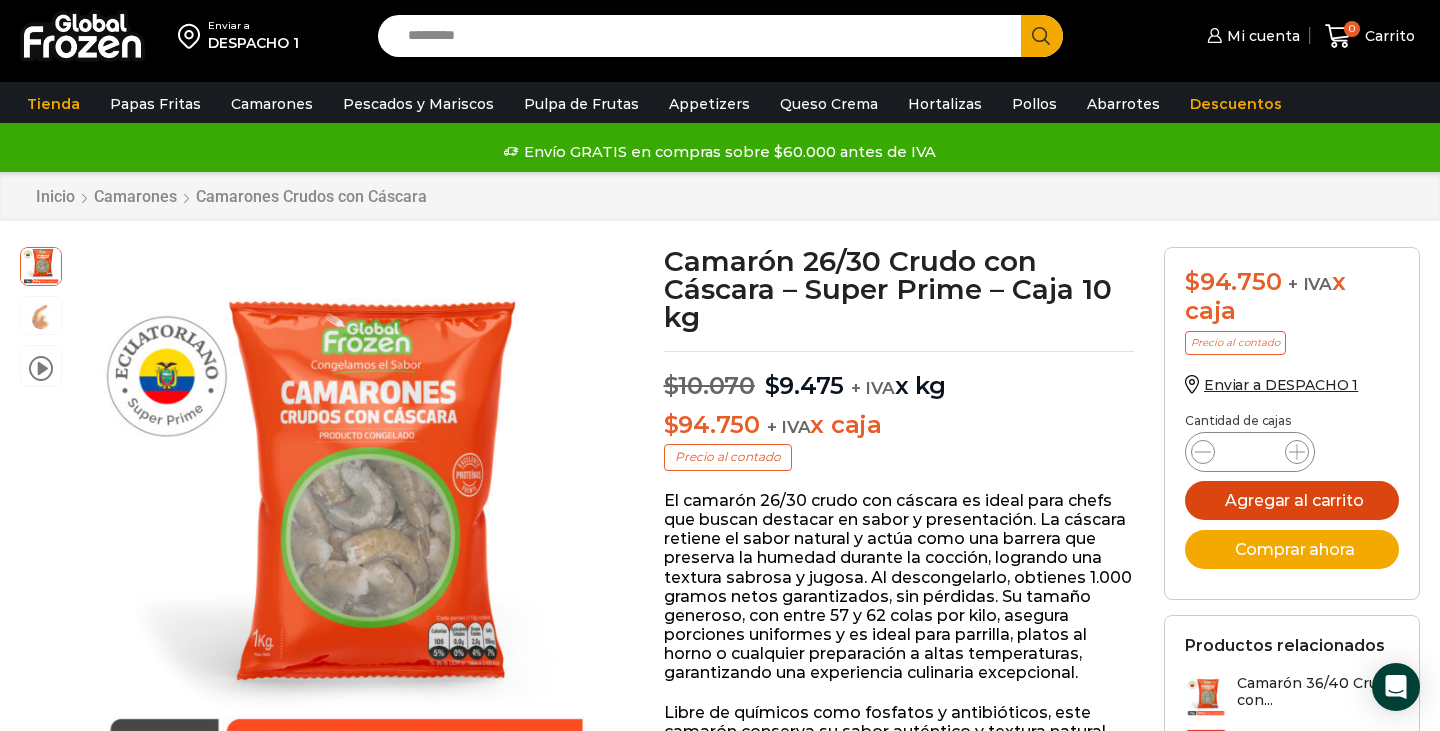 click on "Agregar al carrito" at bounding box center (1292, 500) 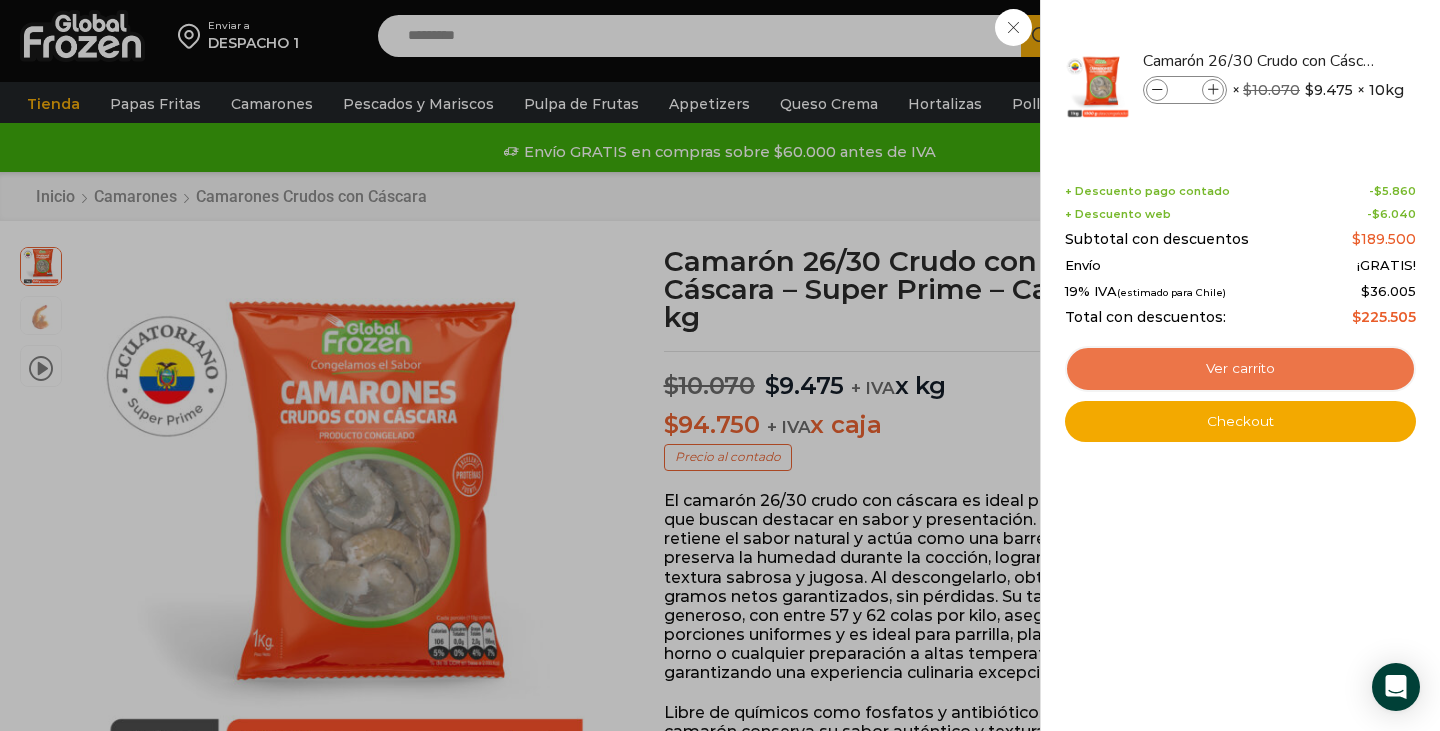click on "Ver carrito" at bounding box center [1240, 369] 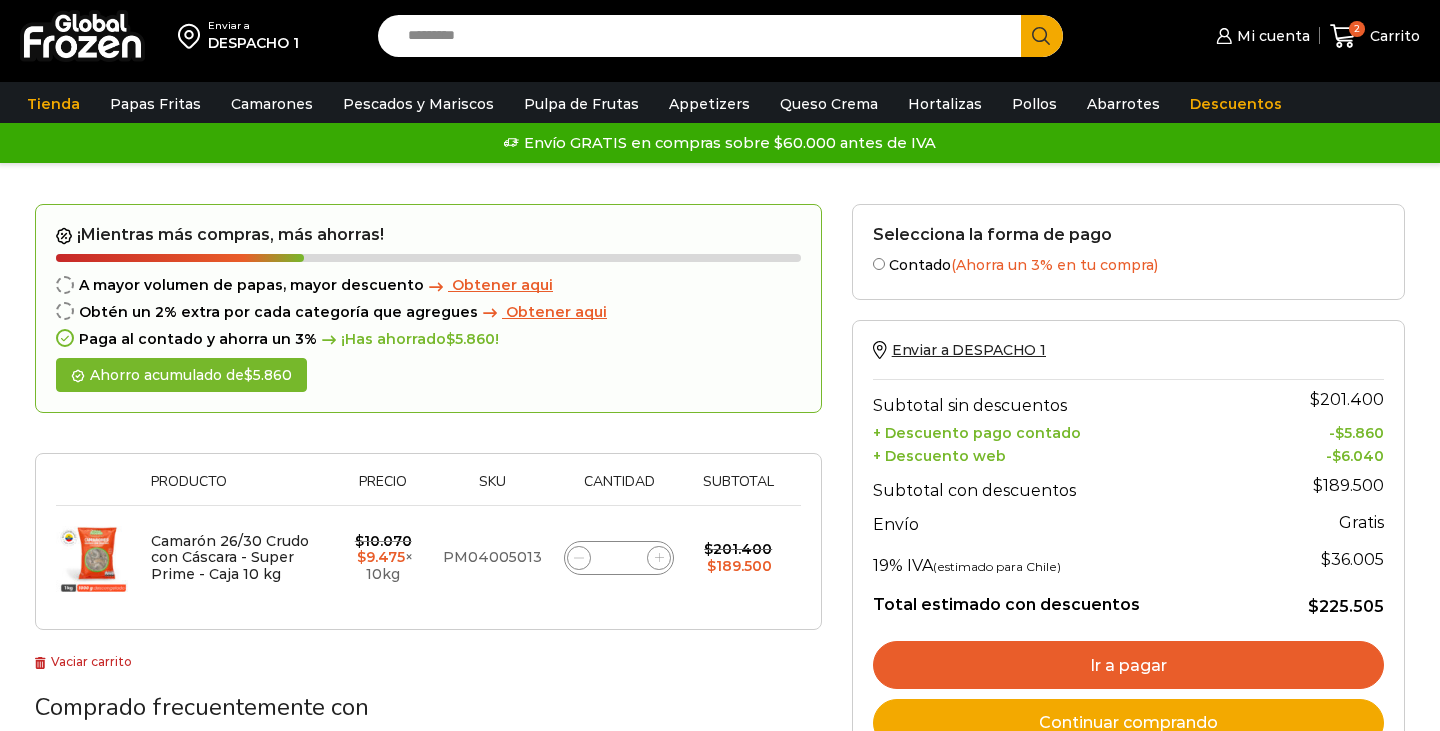 scroll, scrollTop: 0, scrollLeft: 0, axis: both 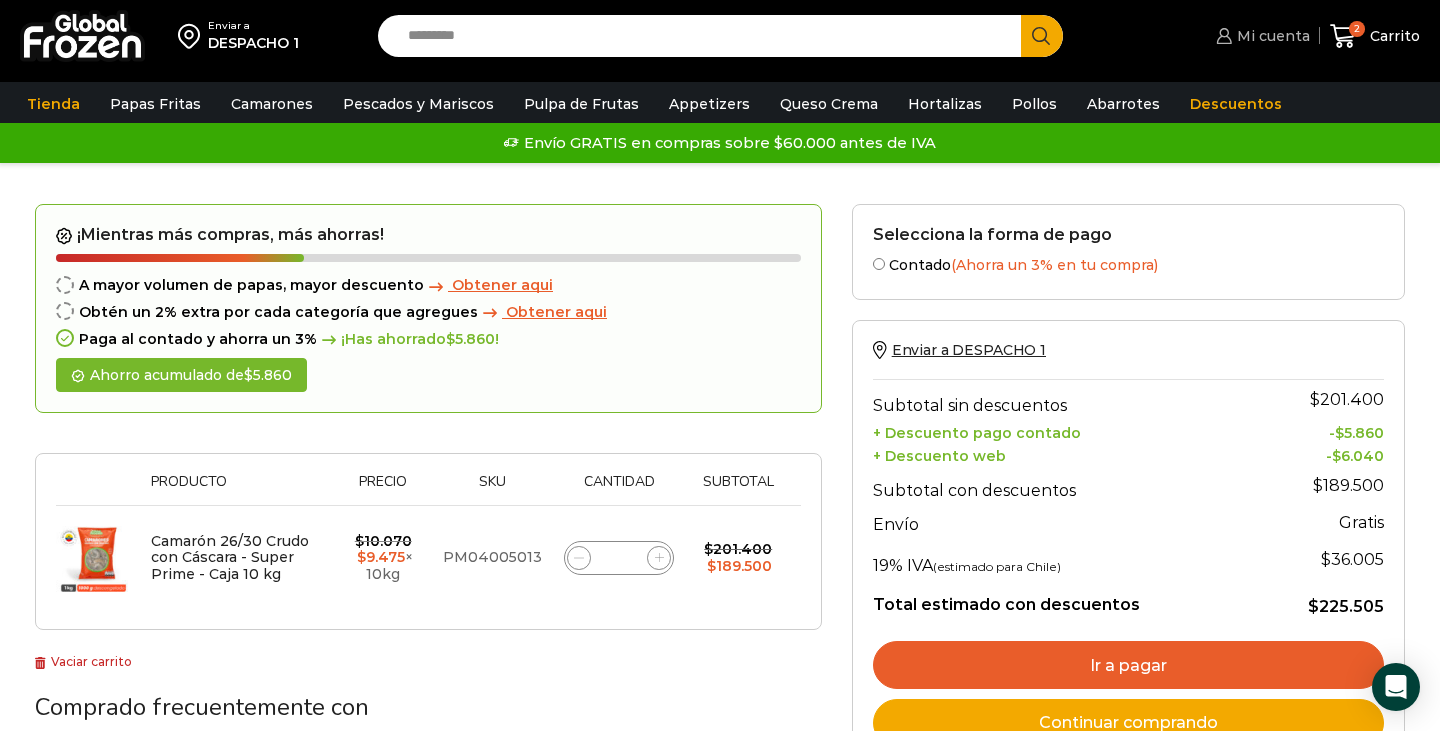 click on "Mi cuenta" at bounding box center (1271, 36) 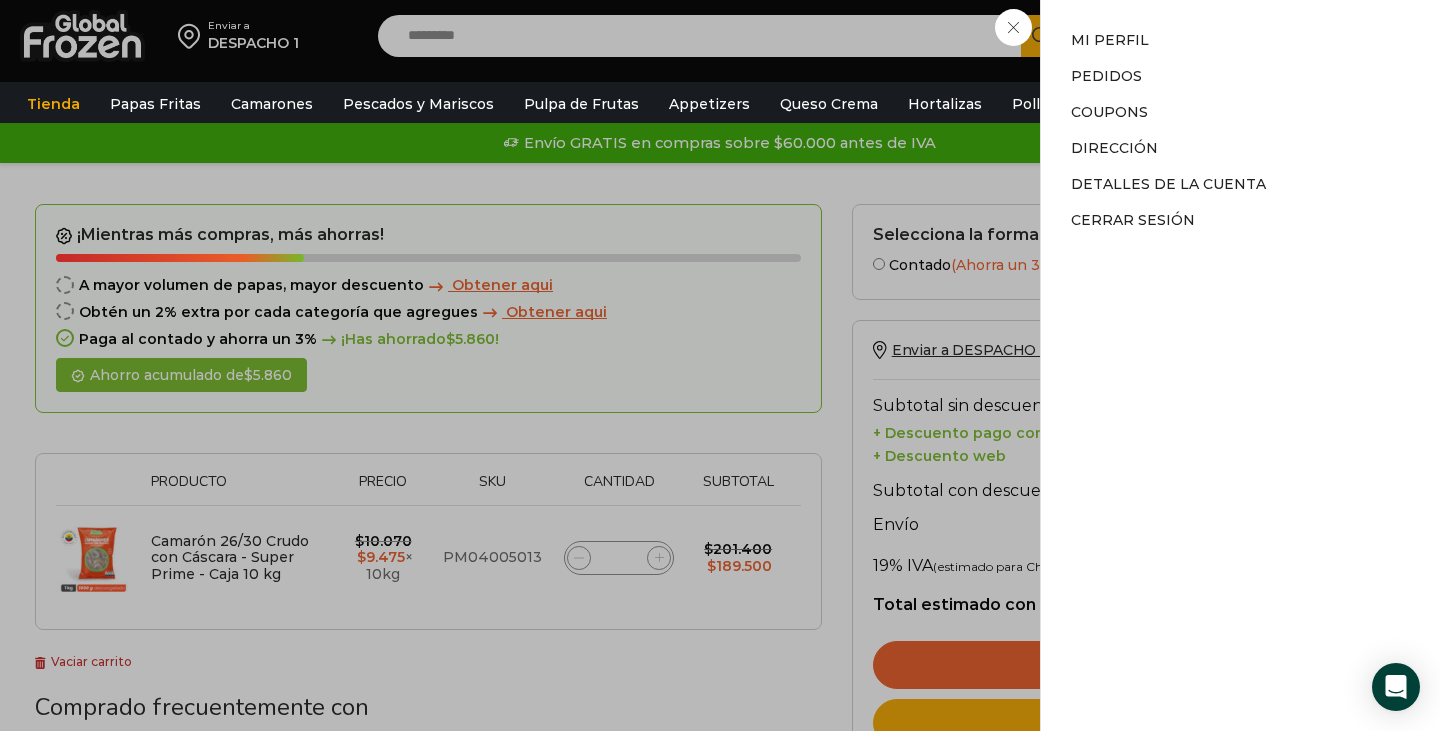 click on "Pedidos" at bounding box center [1240, 76] 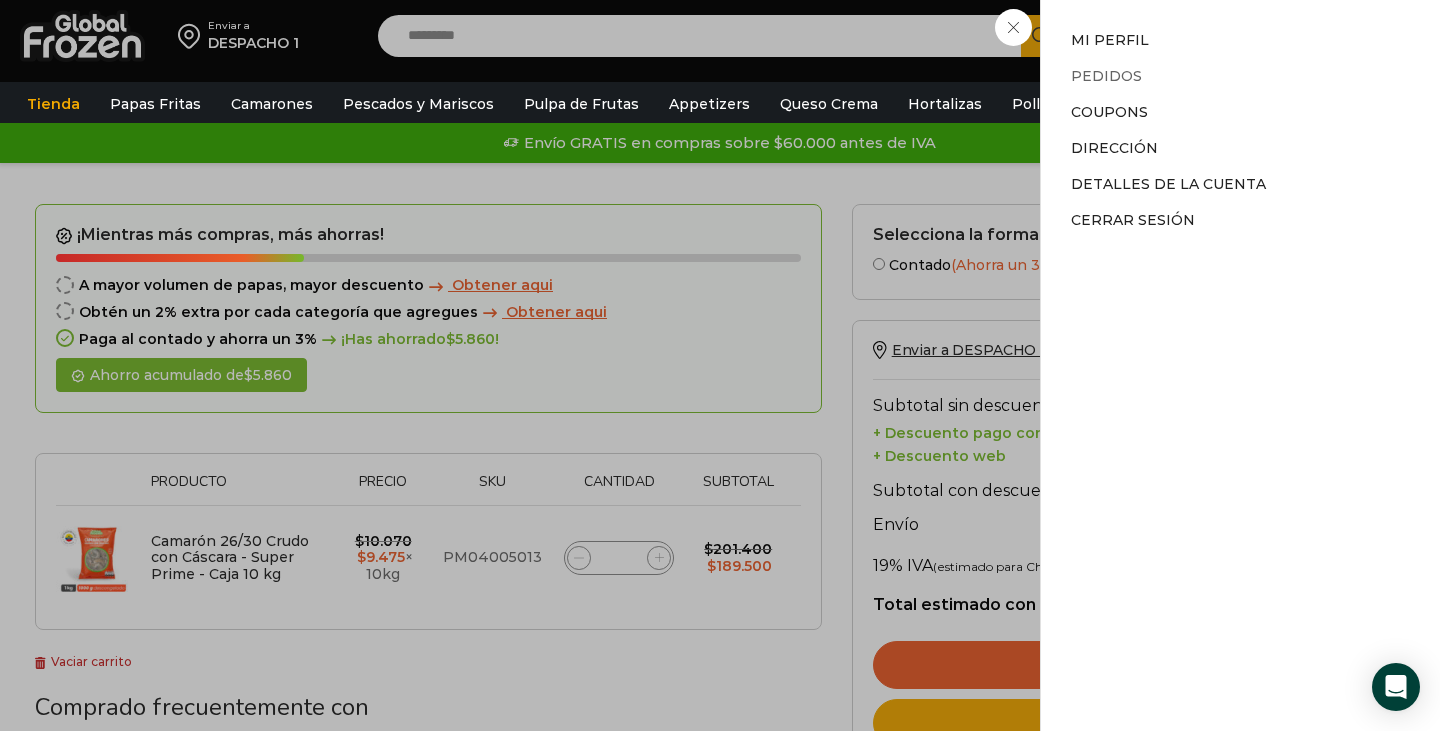 click on "Pedidos" at bounding box center [1106, 76] 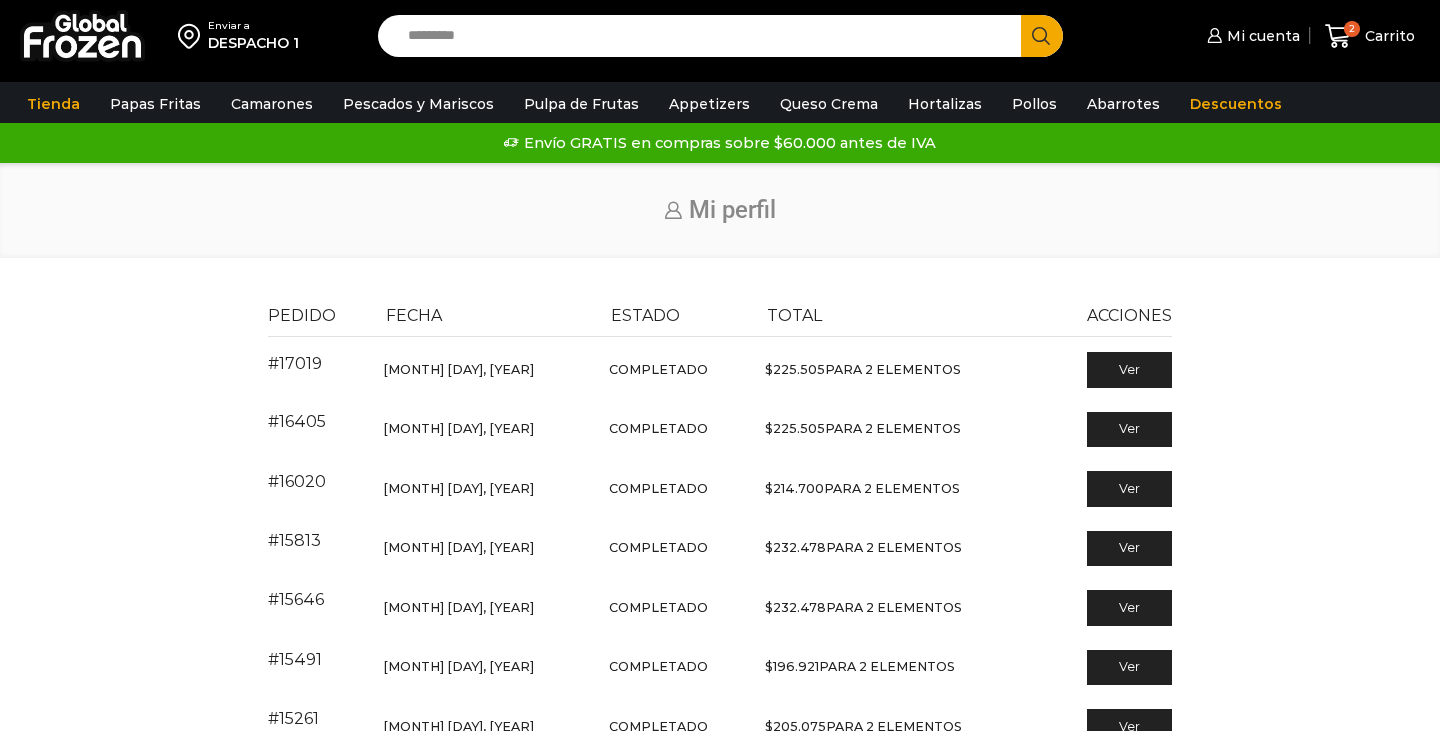 scroll, scrollTop: 0, scrollLeft: 0, axis: both 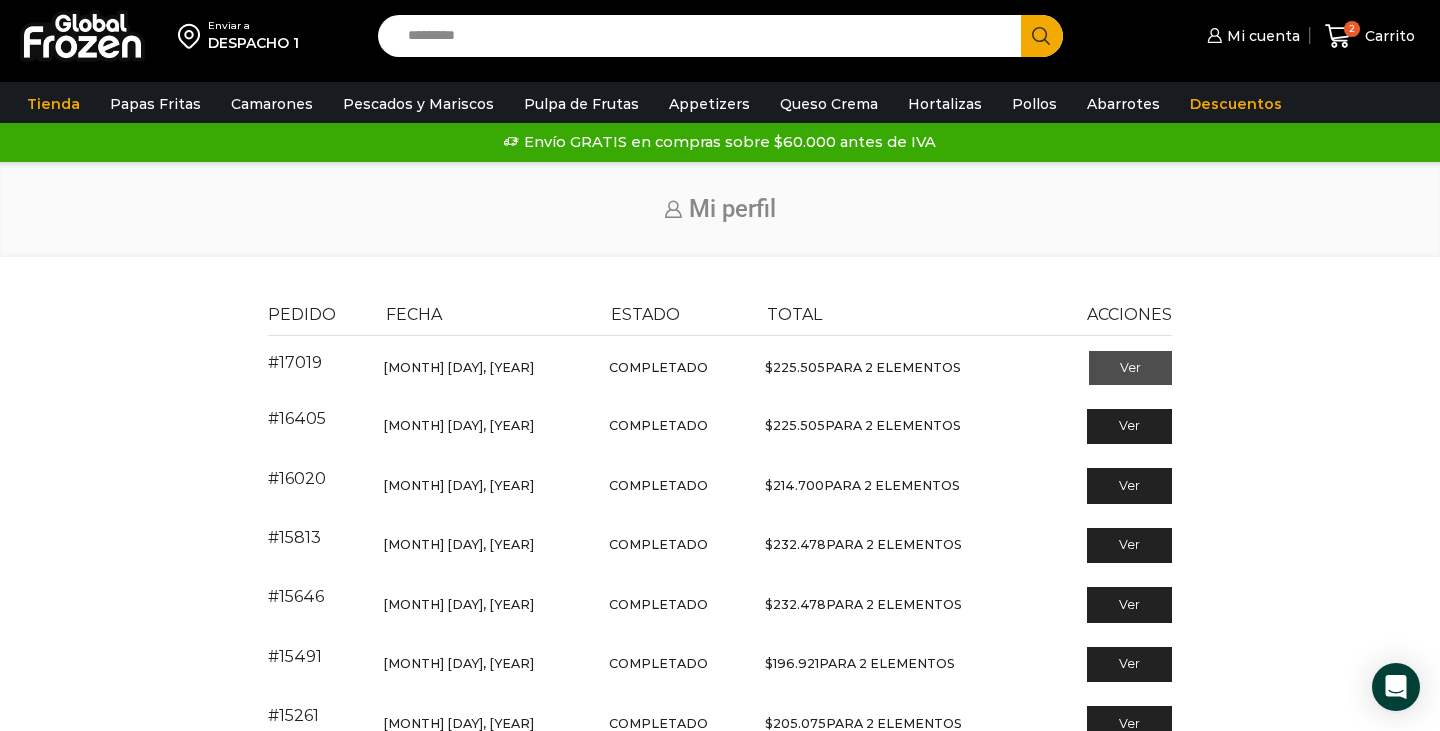 click on "Ver" at bounding box center [1130, 368] 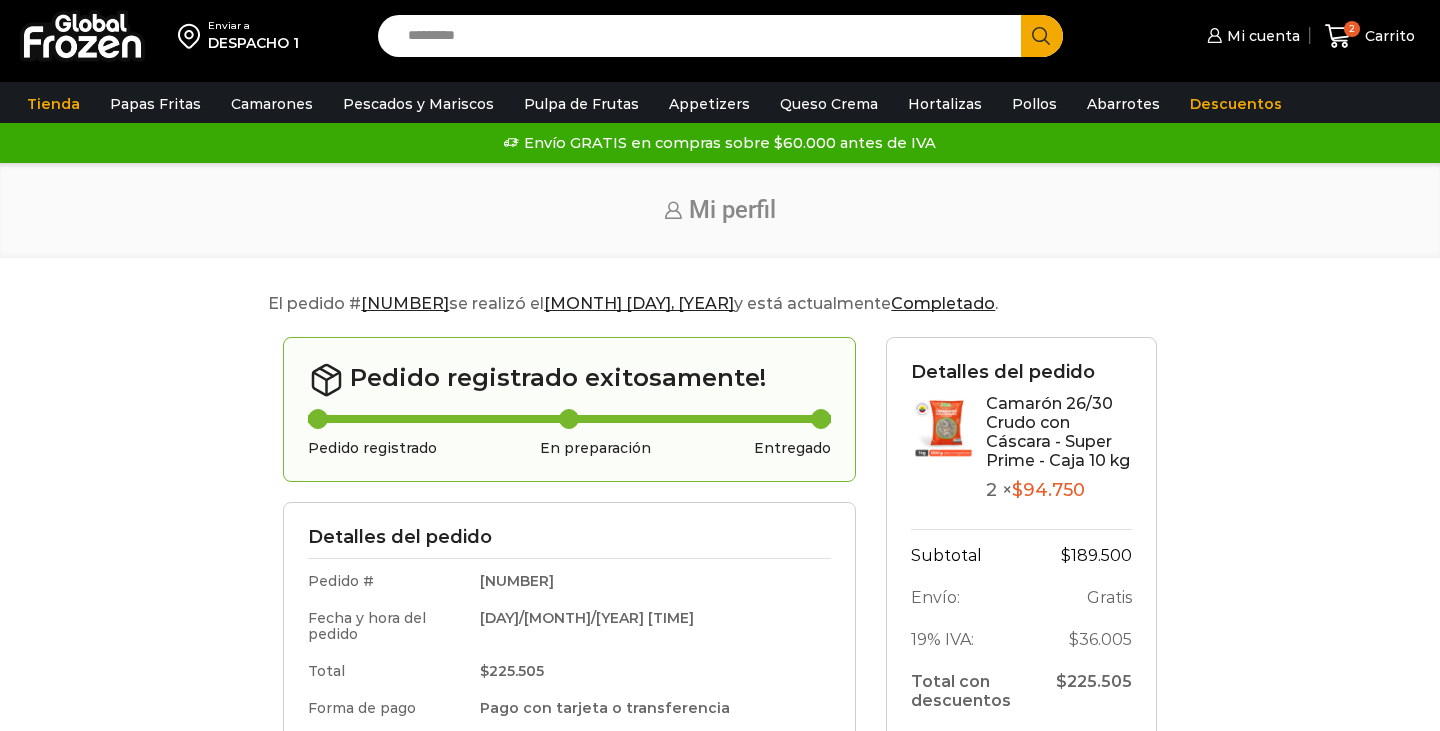 scroll, scrollTop: 0, scrollLeft: 0, axis: both 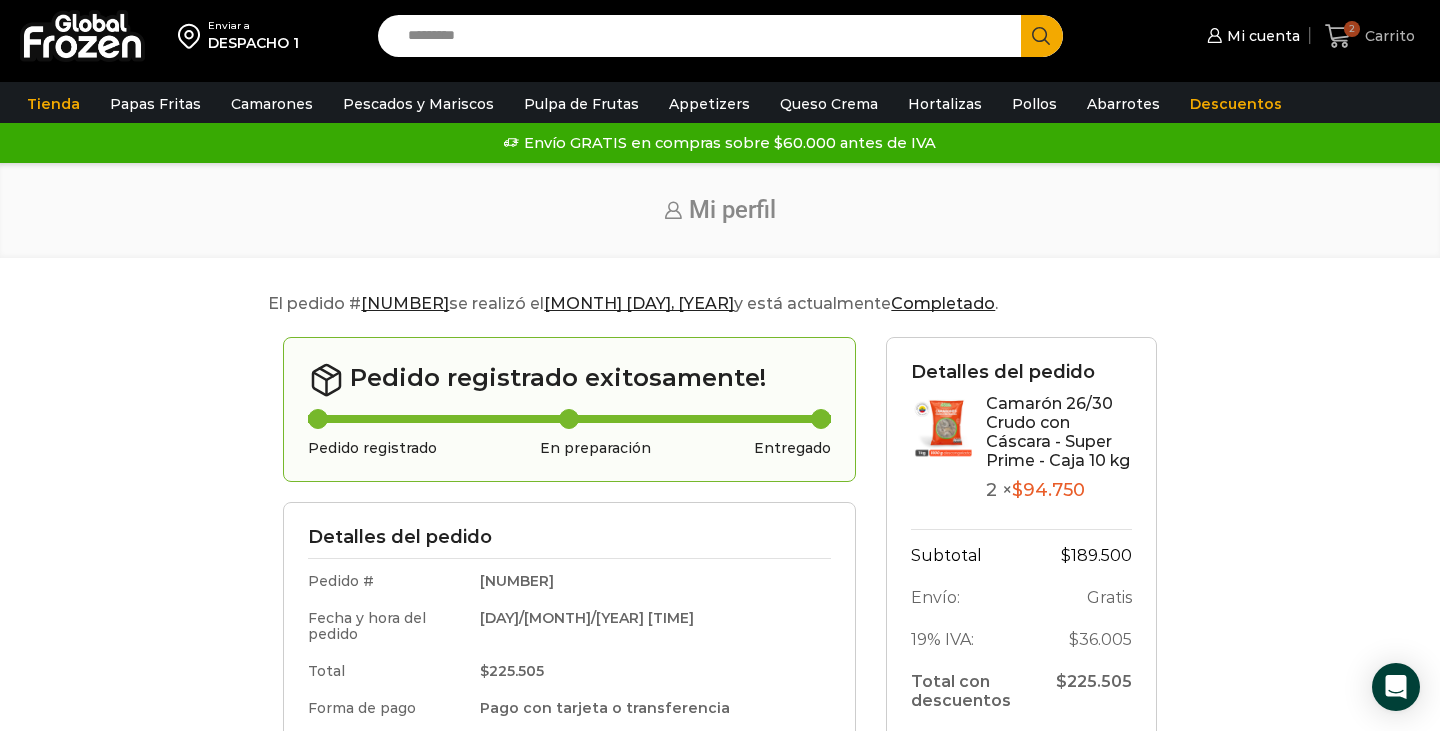 click 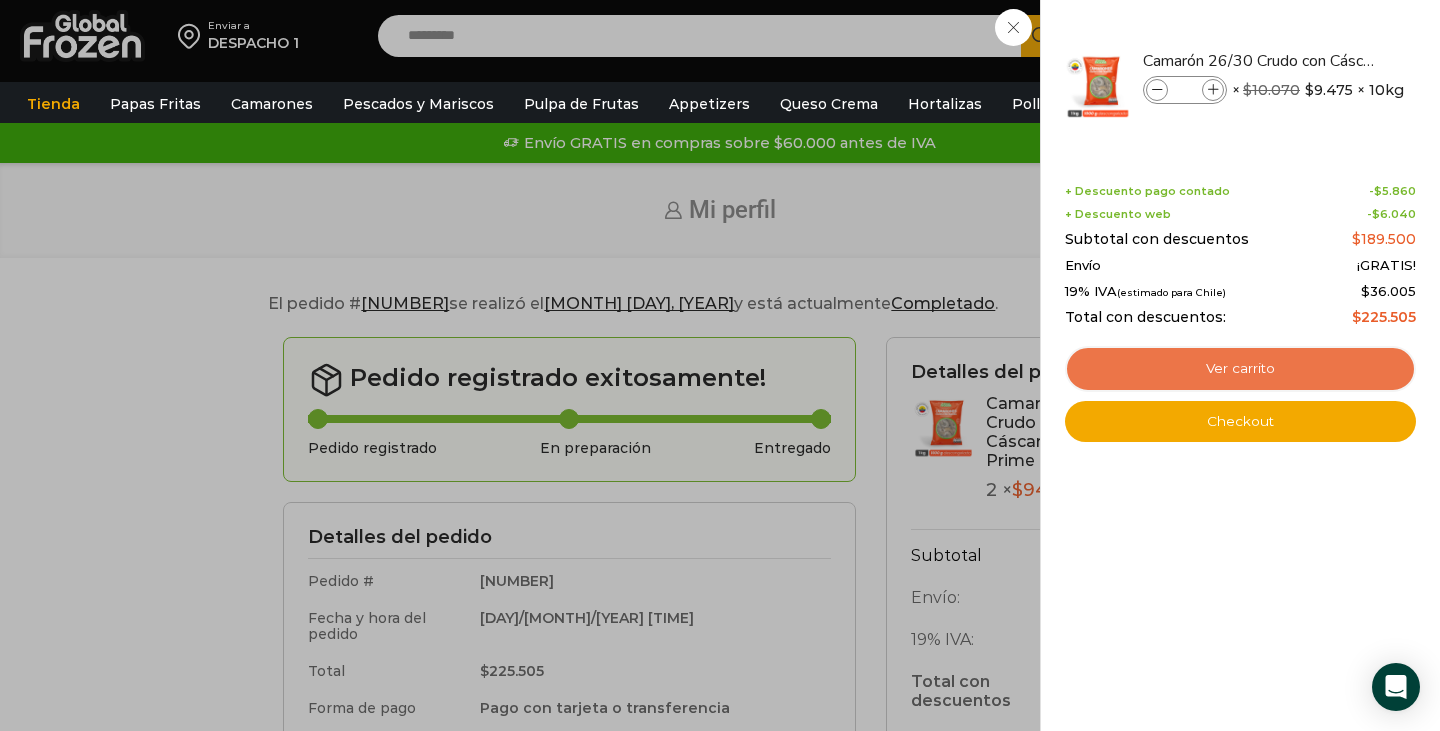 click on "Ver carrito" at bounding box center [1240, 369] 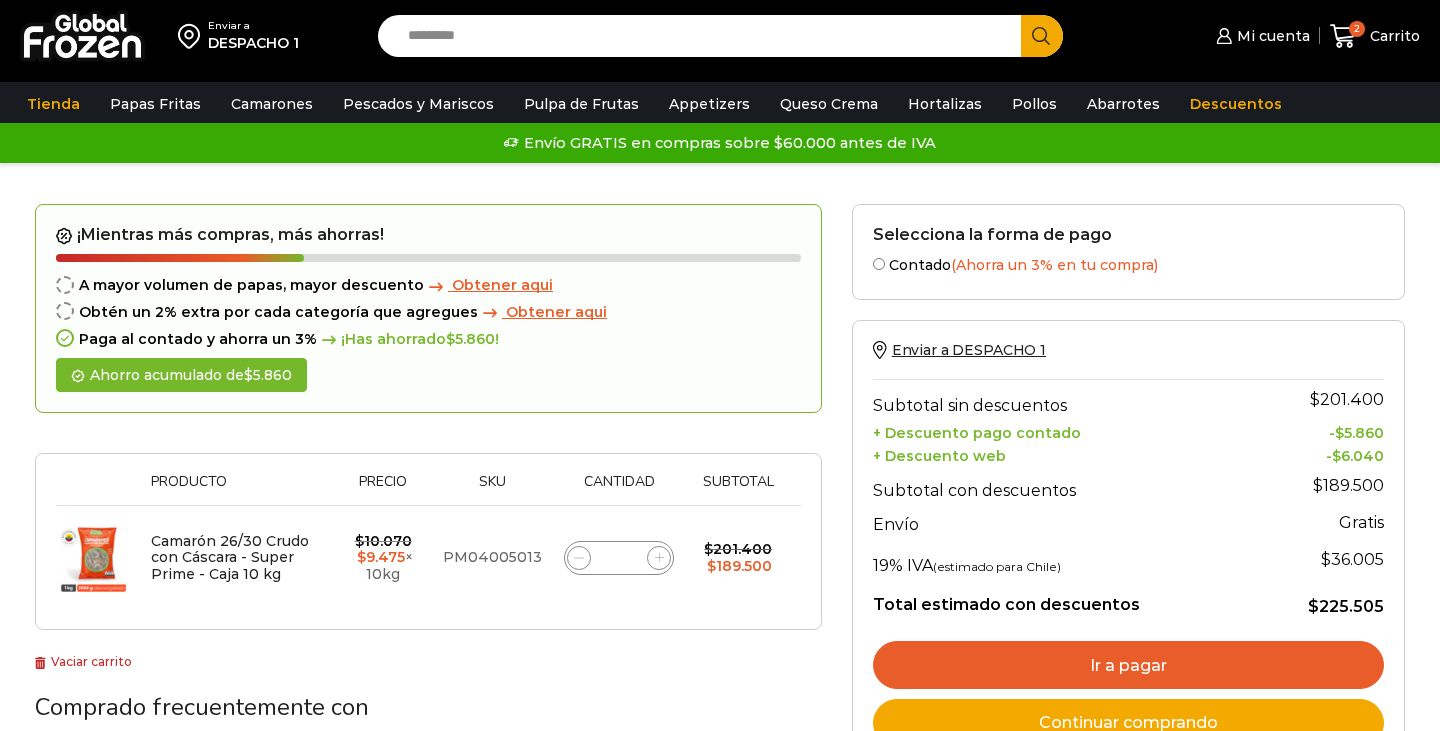 scroll, scrollTop: 0, scrollLeft: 0, axis: both 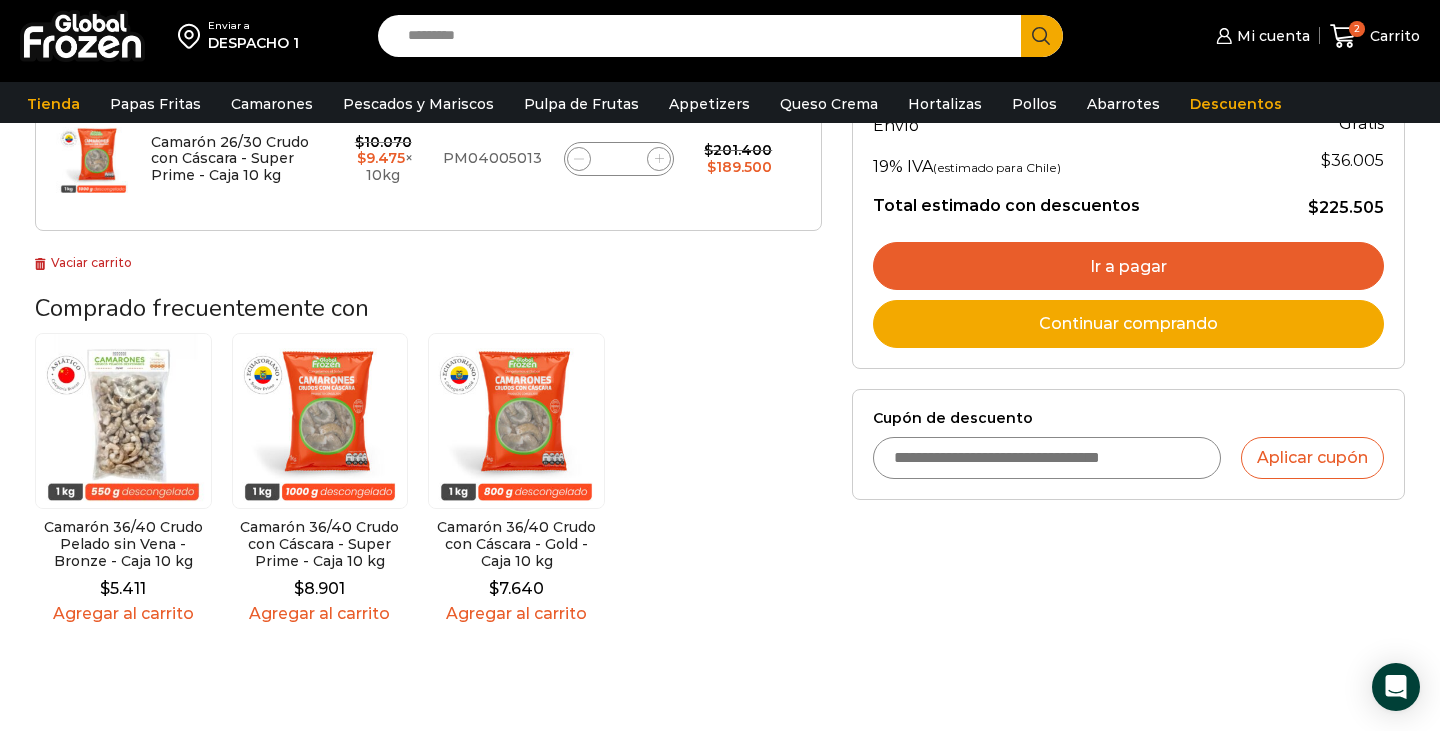 click on "Ir a pagar" at bounding box center [1128, 266] 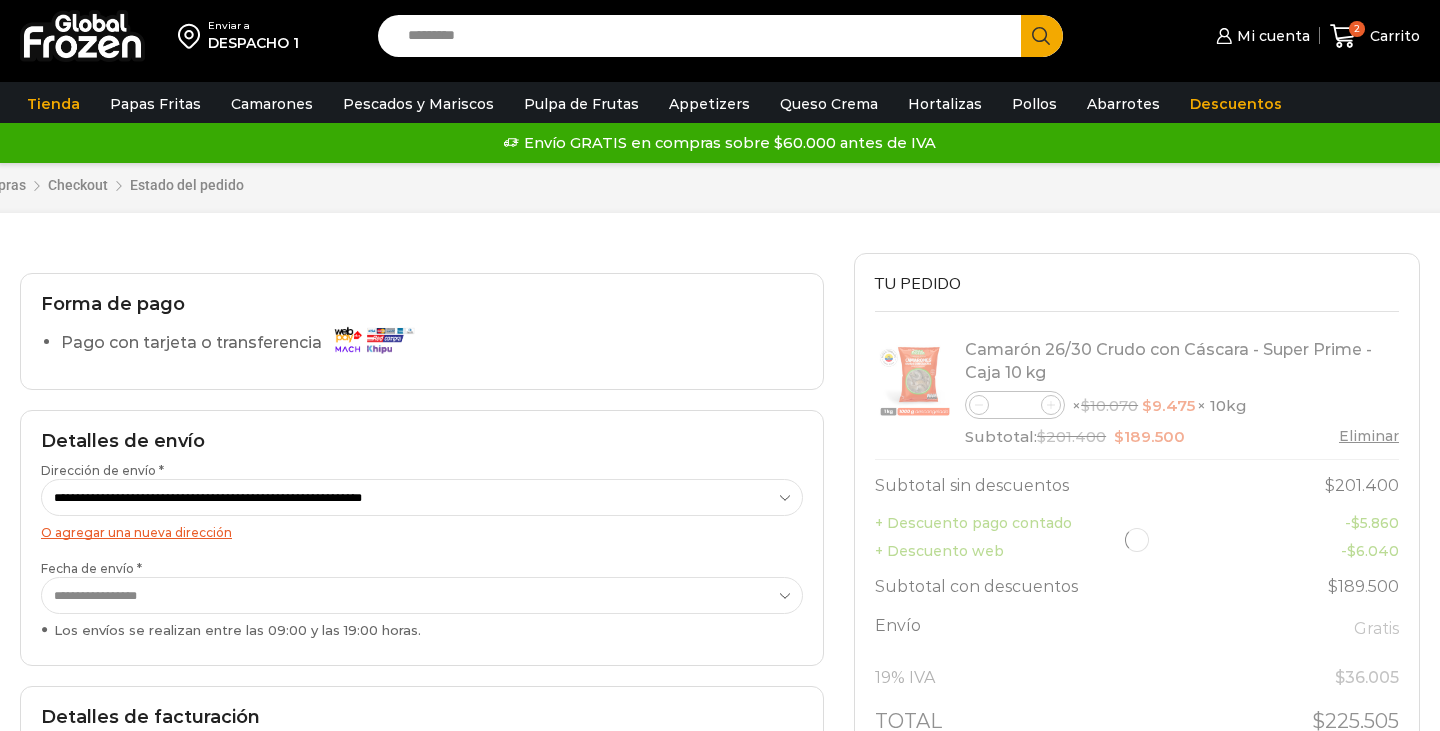 scroll, scrollTop: 0, scrollLeft: 0, axis: both 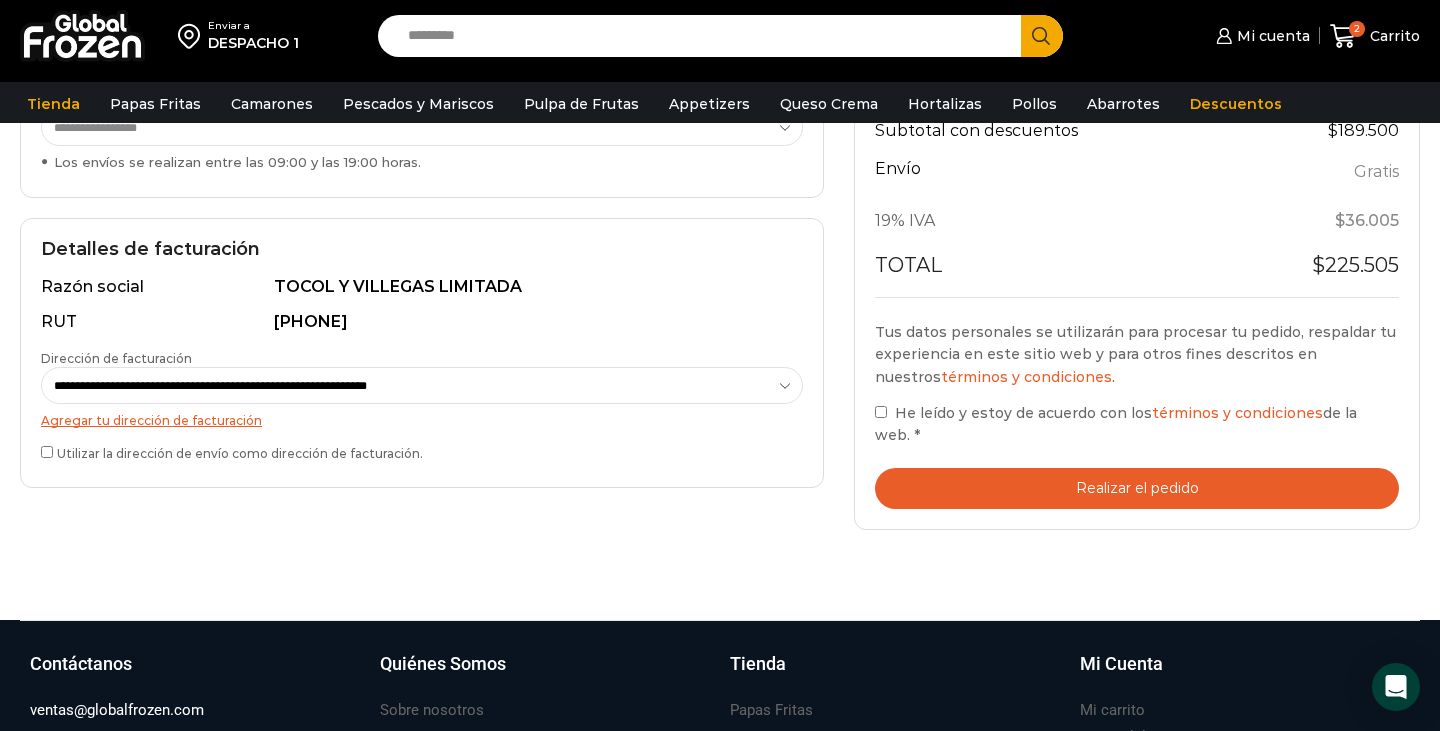 click on "Realizar el pedido" at bounding box center [1137, 488] 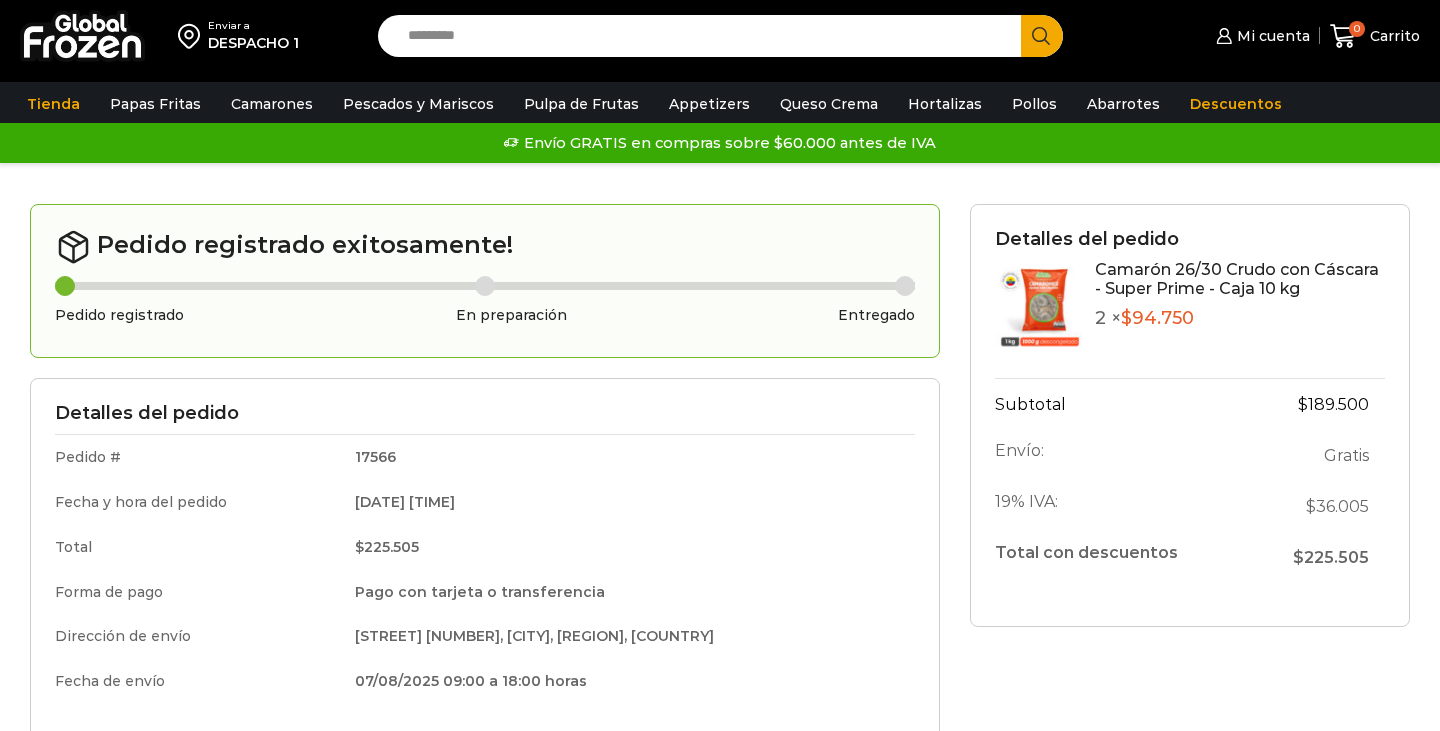 scroll, scrollTop: 0, scrollLeft: 0, axis: both 